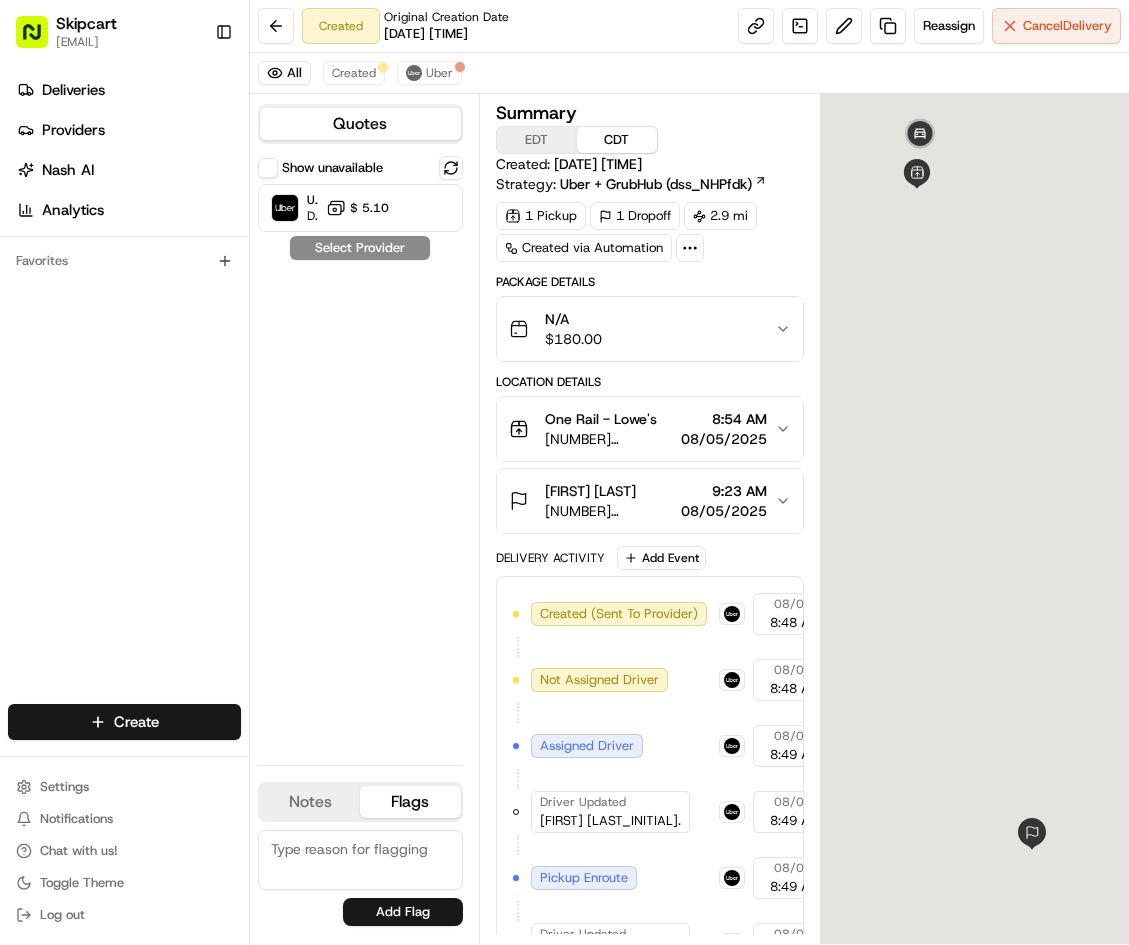 scroll, scrollTop: 0, scrollLeft: 0, axis: both 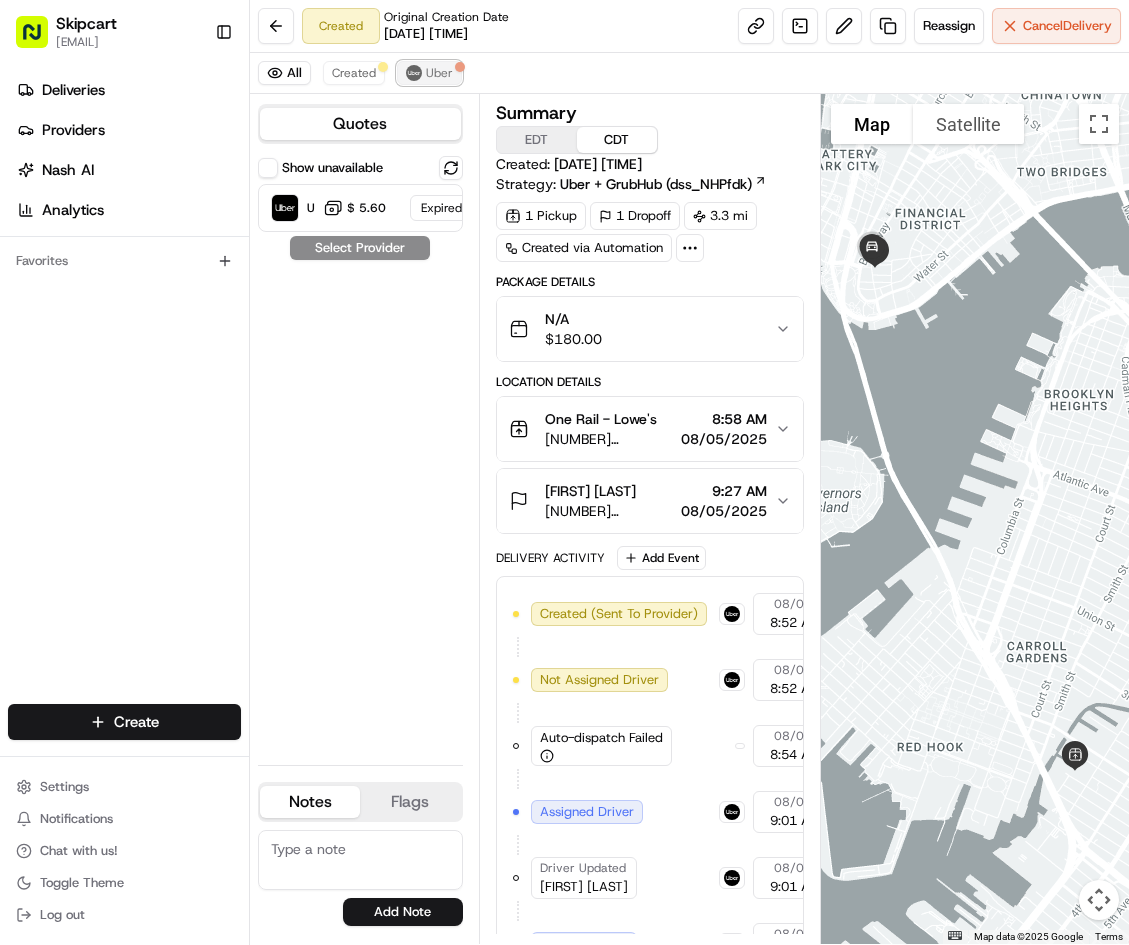click at bounding box center (414, 73) 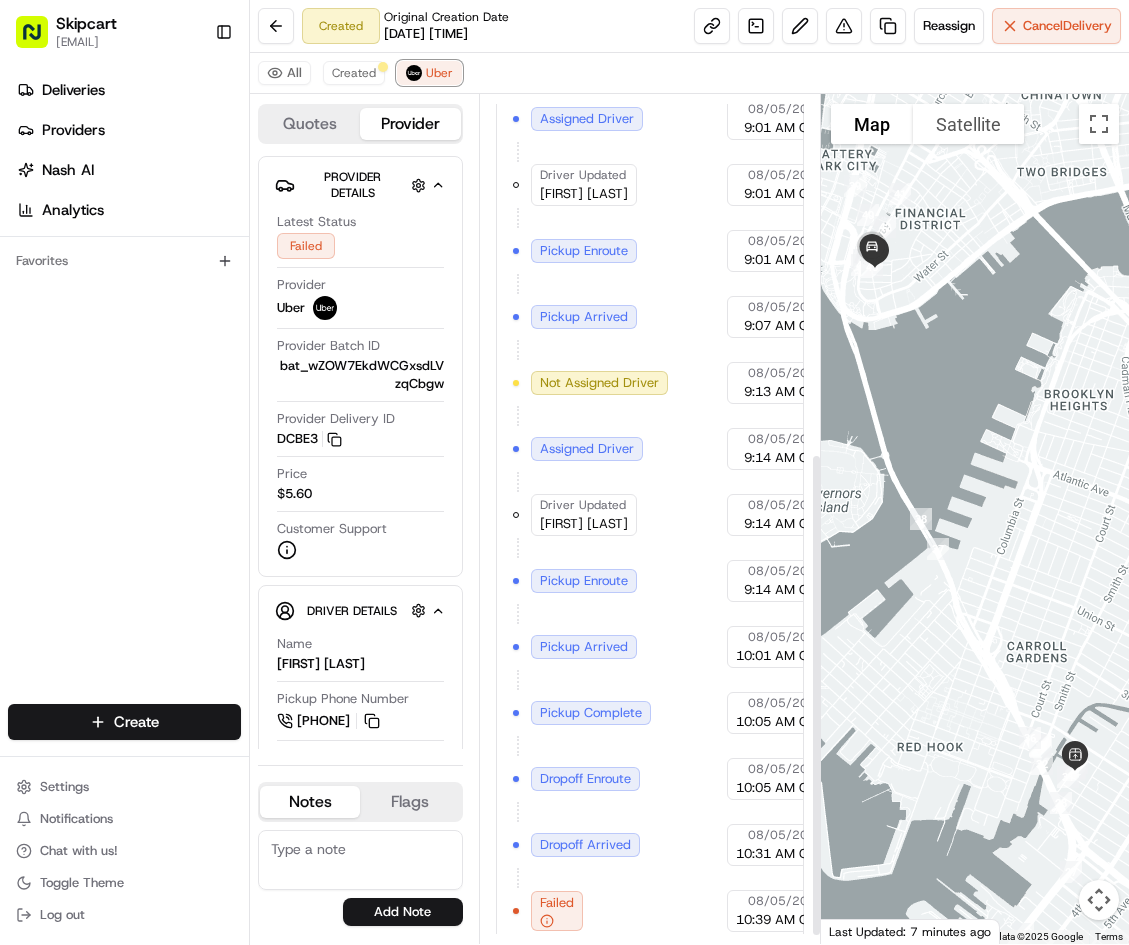 scroll, scrollTop: 642, scrollLeft: 0, axis: vertical 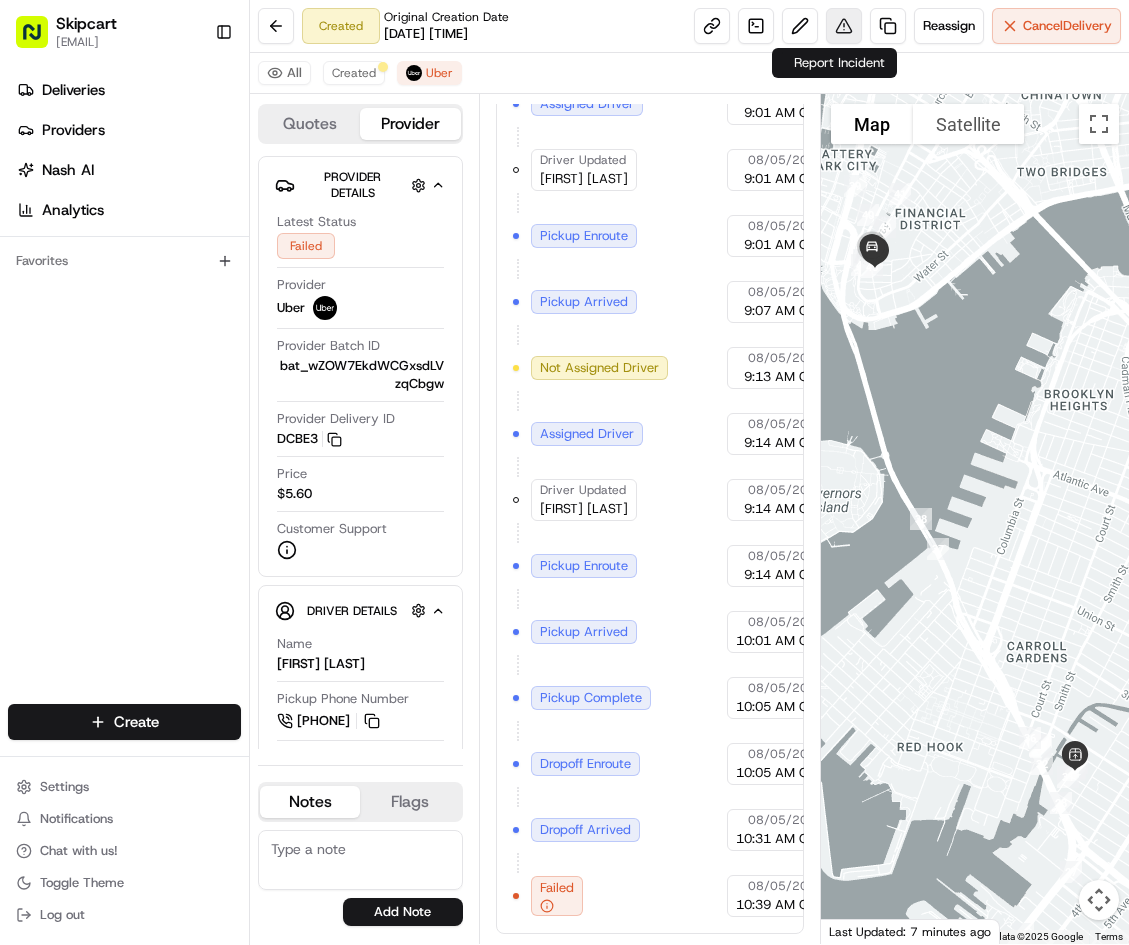click at bounding box center (844, 26) 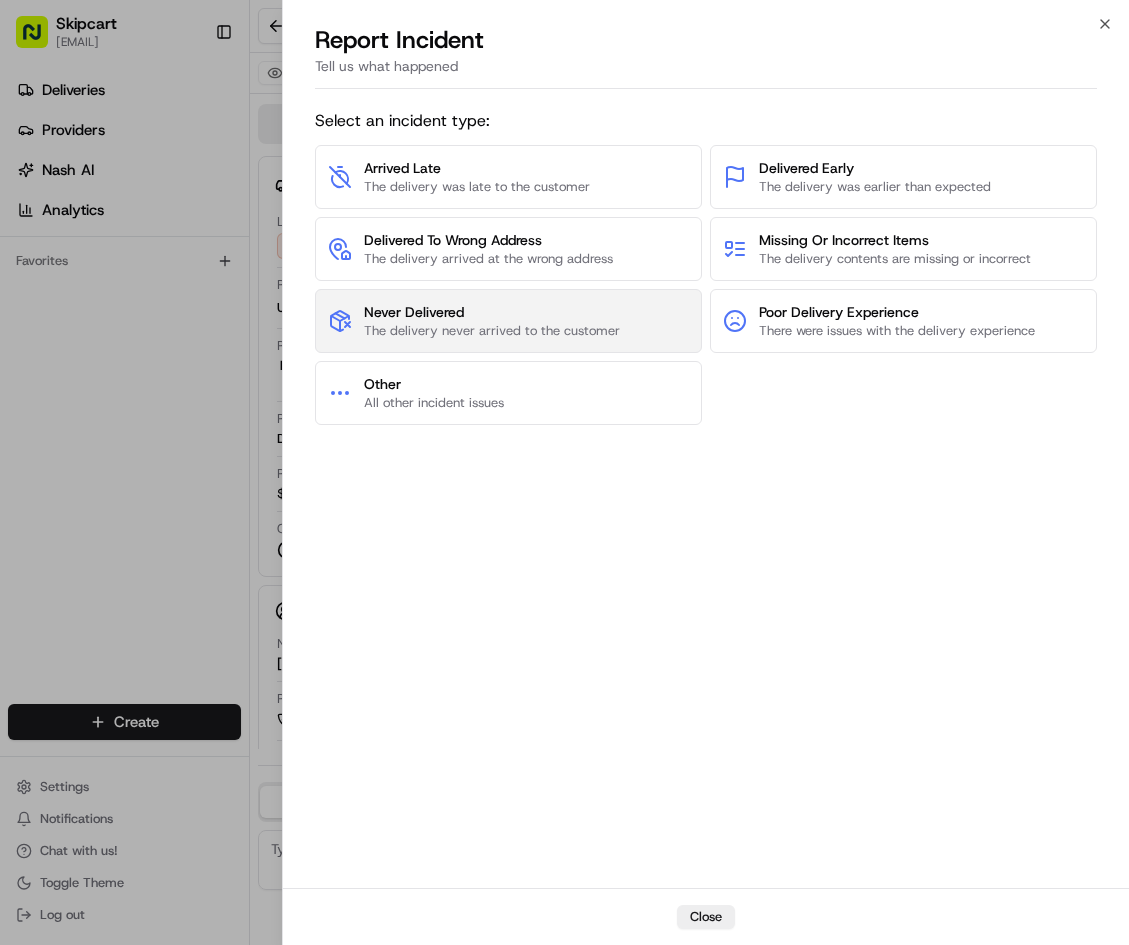 click on "Never Delivered" at bounding box center [492, 312] 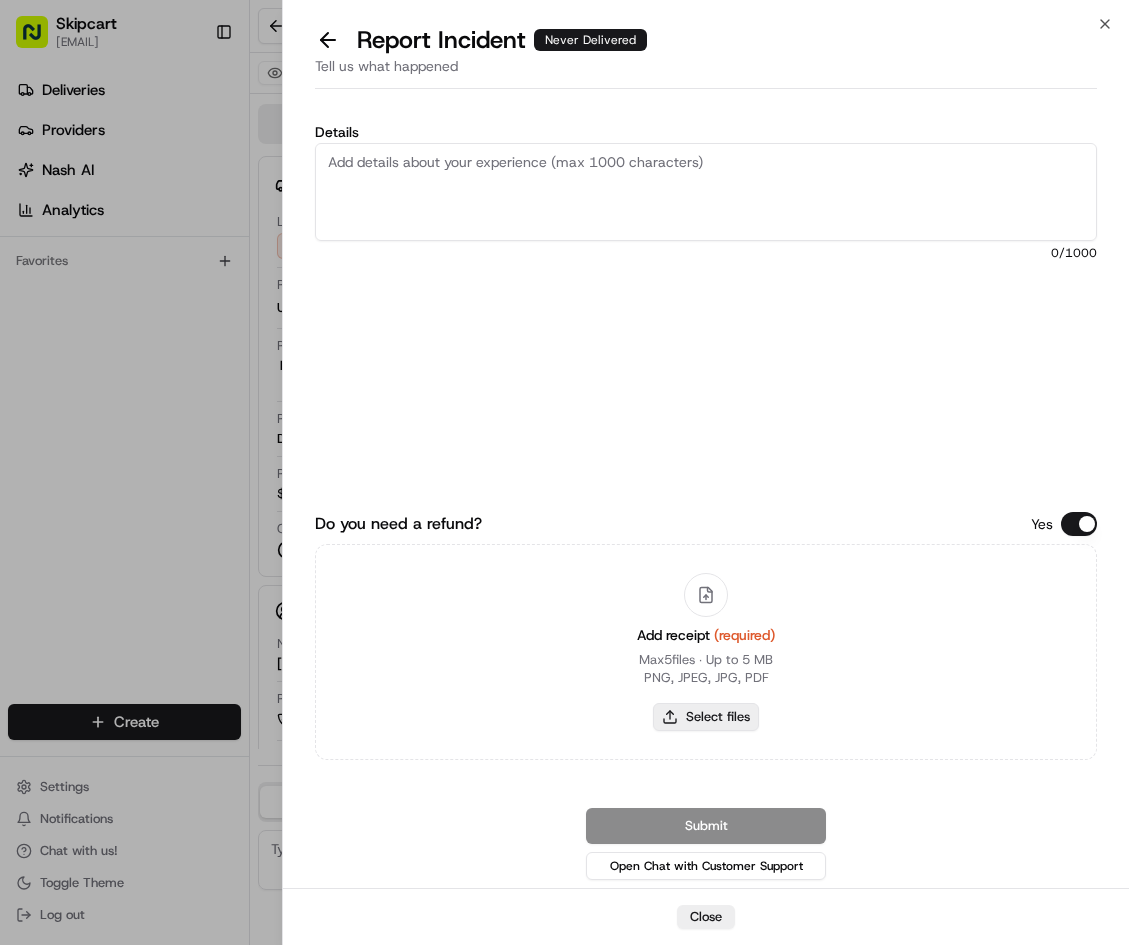 click on "Select files" at bounding box center [706, 717] 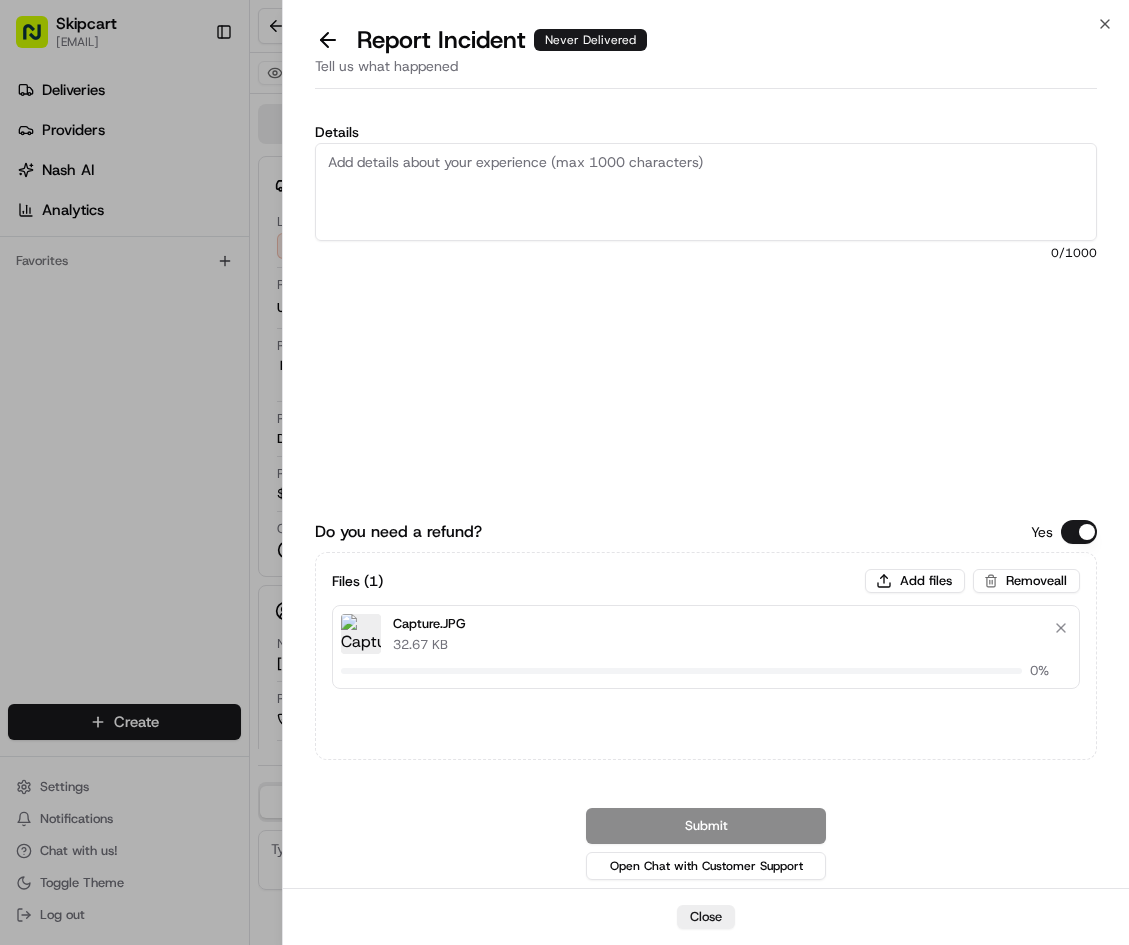 type 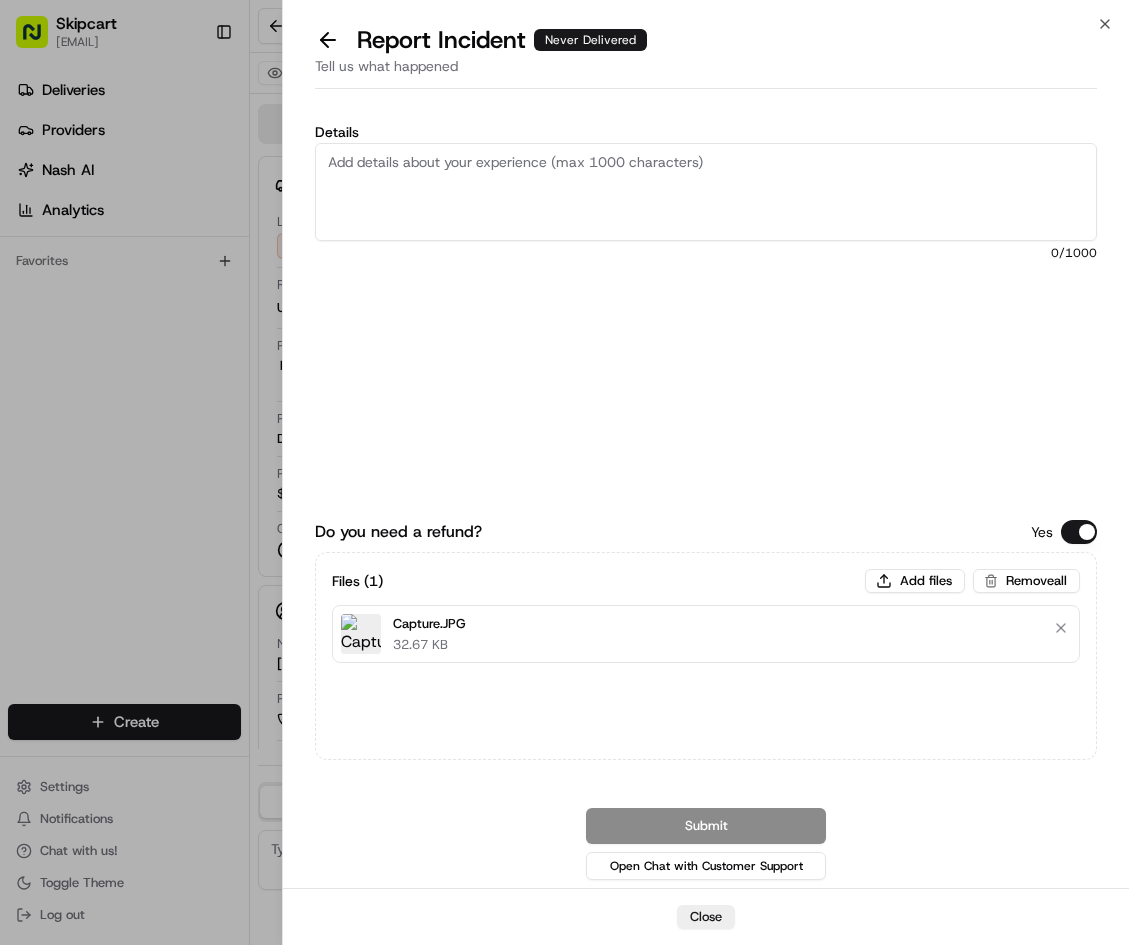 click on "Details" at bounding box center (706, 192) 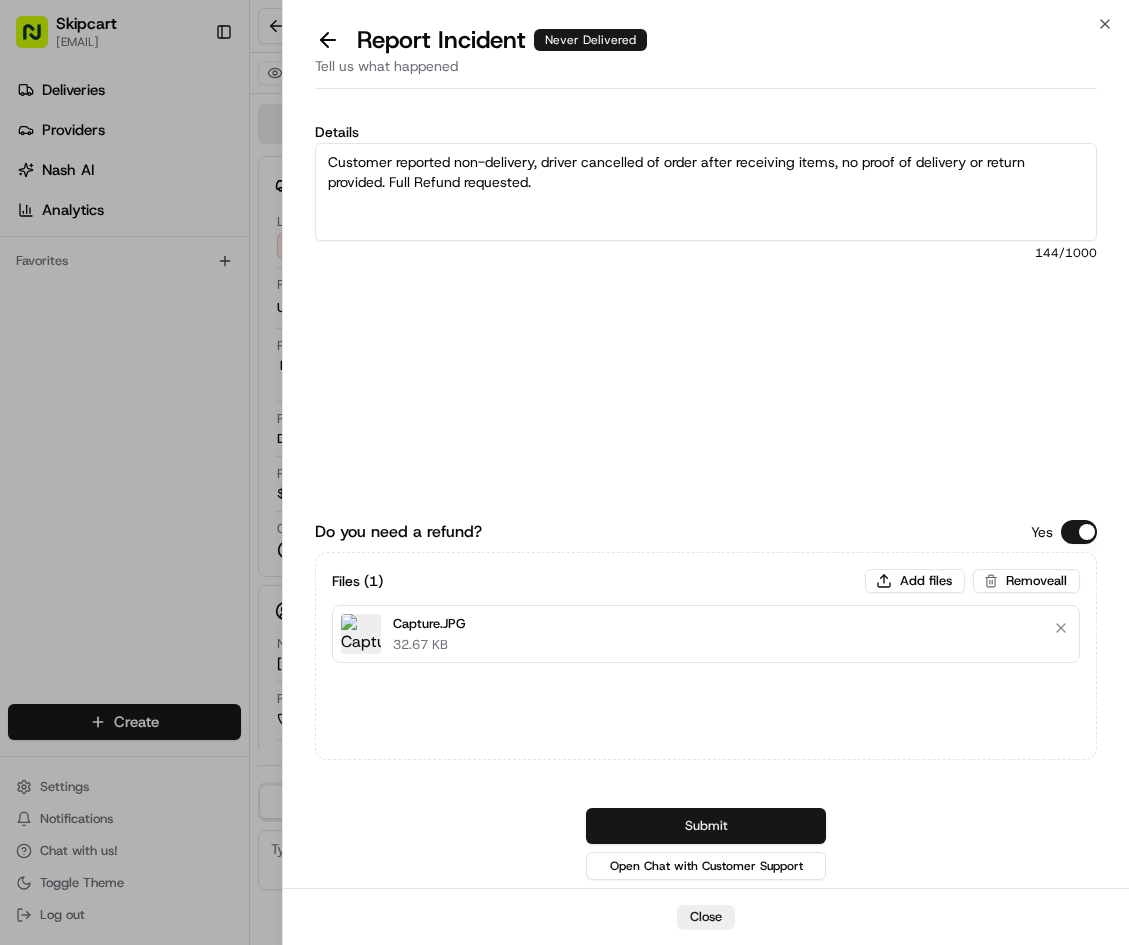 type on "Customer reported non-delivery, driver cancelled of order after receiving items, no proof of delivery or return provided. Full Refund requested." 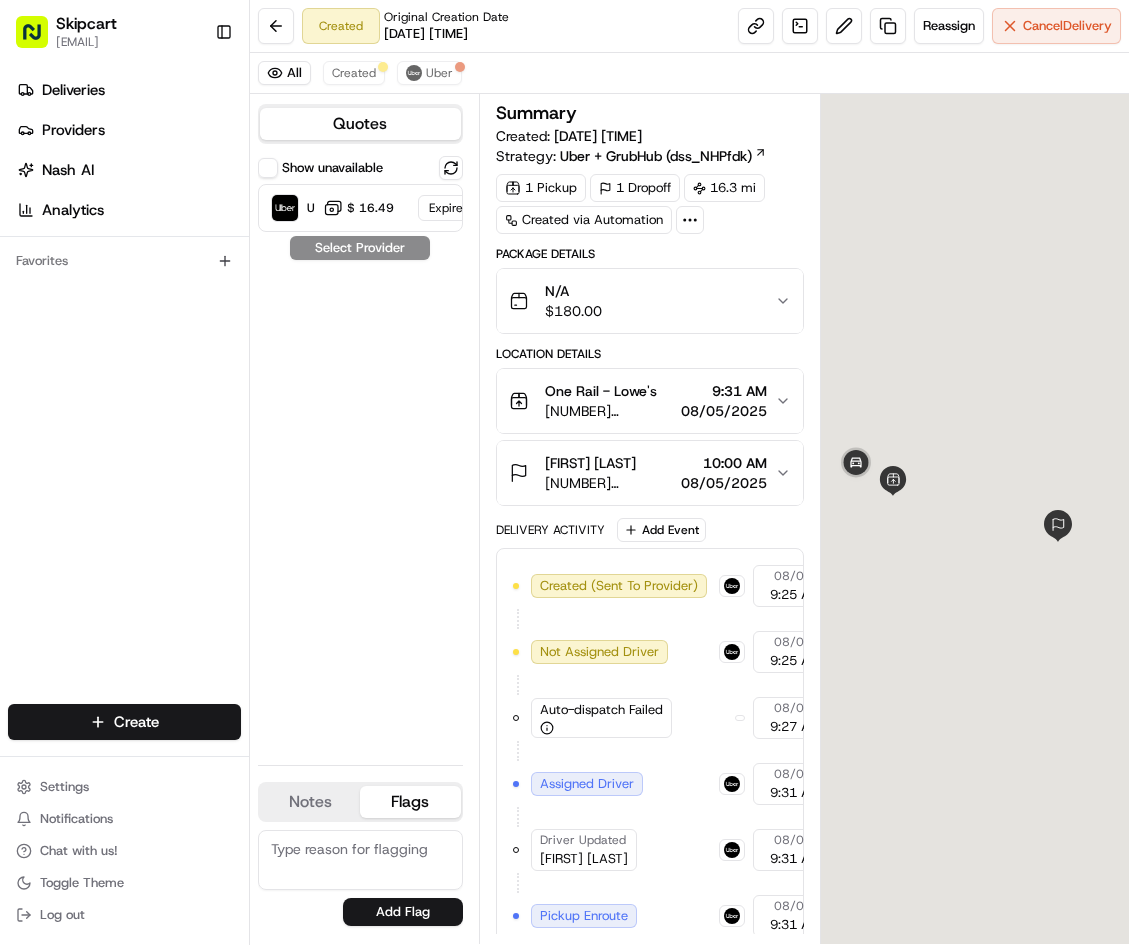scroll, scrollTop: 0, scrollLeft: 0, axis: both 